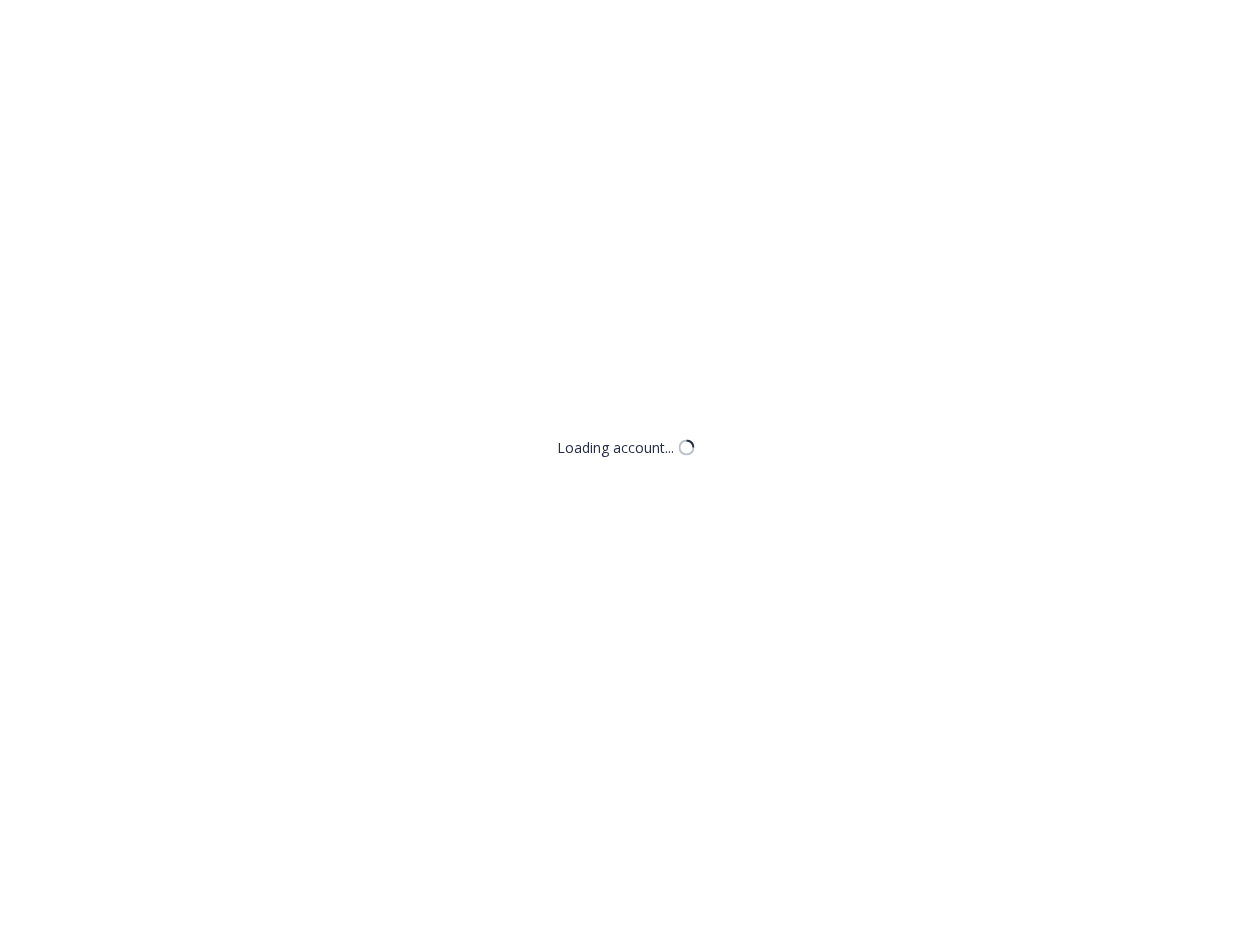 scroll, scrollTop: 0, scrollLeft: 0, axis: both 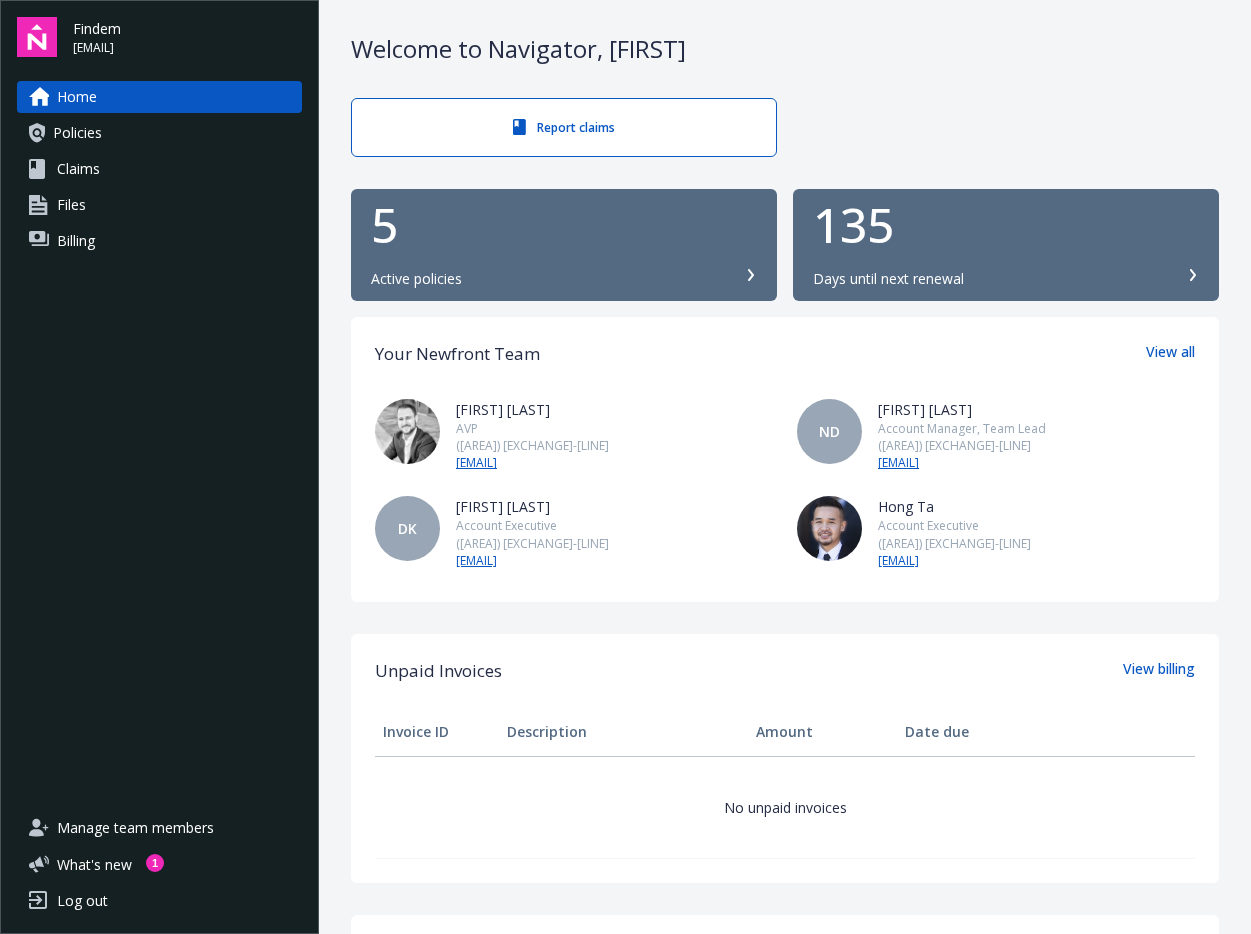 click on "5" at bounding box center [564, 225] 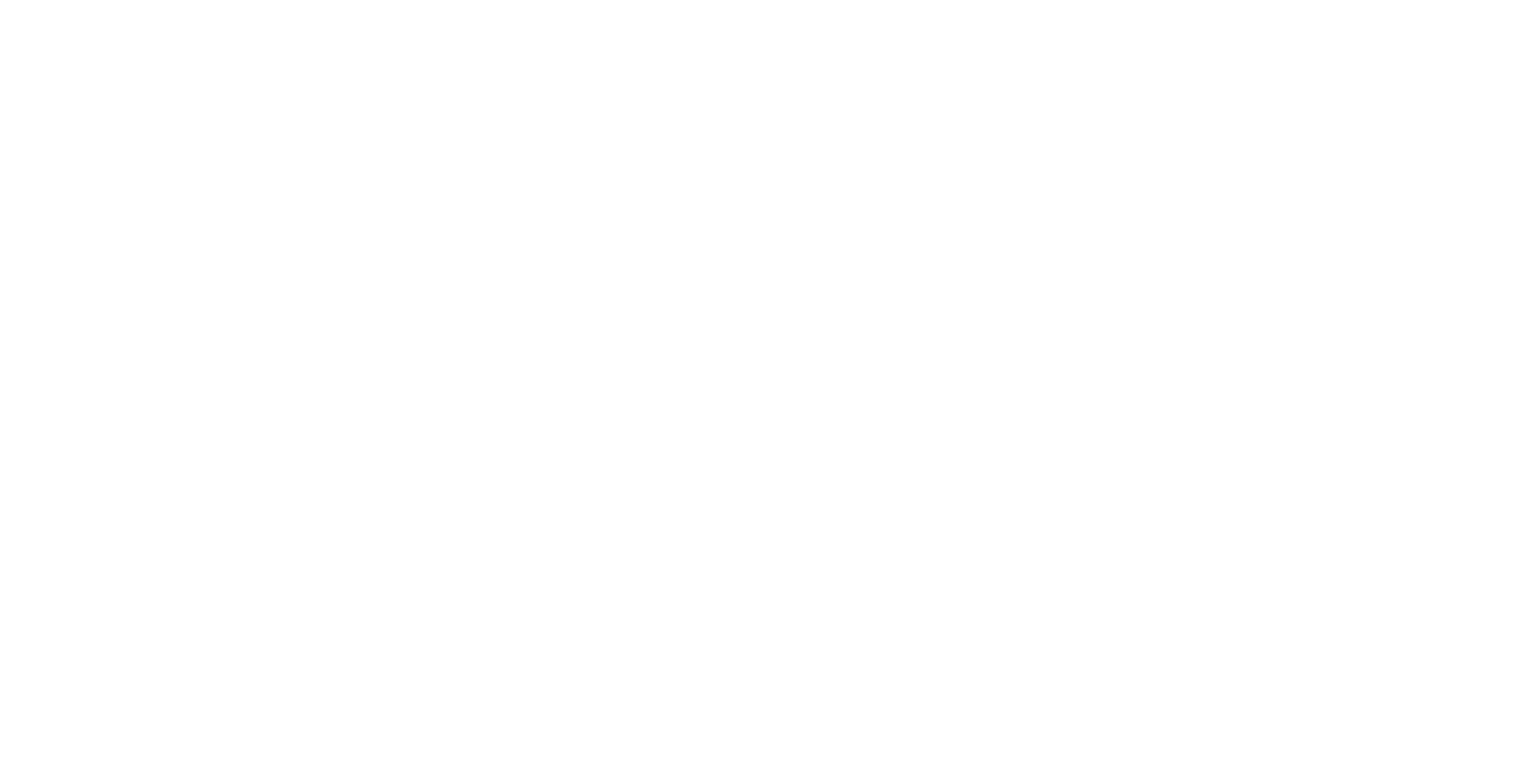 scroll, scrollTop: 0, scrollLeft: 0, axis: both 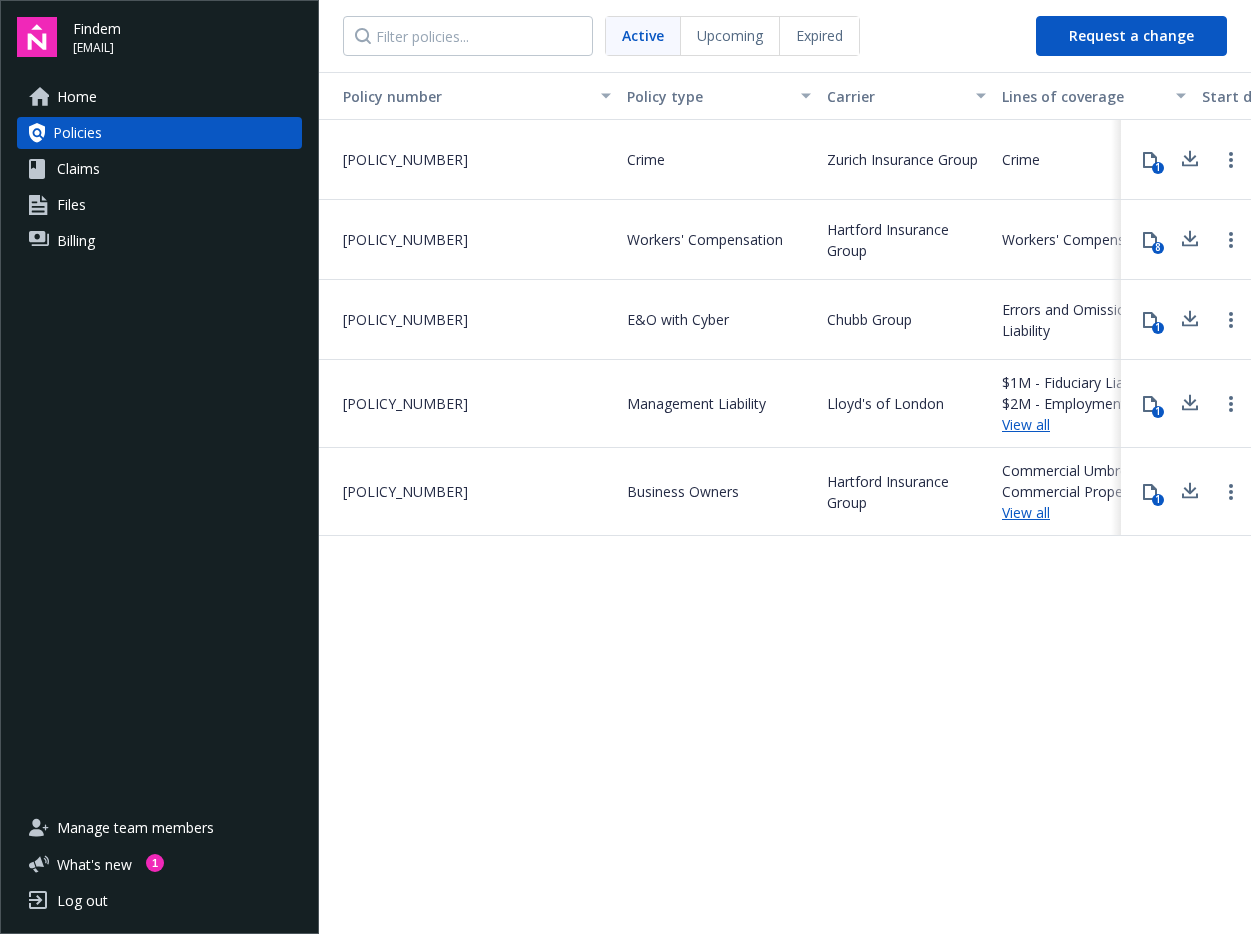 drag, startPoint x: 917, startPoint y: 529, endPoint x: 887, endPoint y: 536, distance: 30.805843 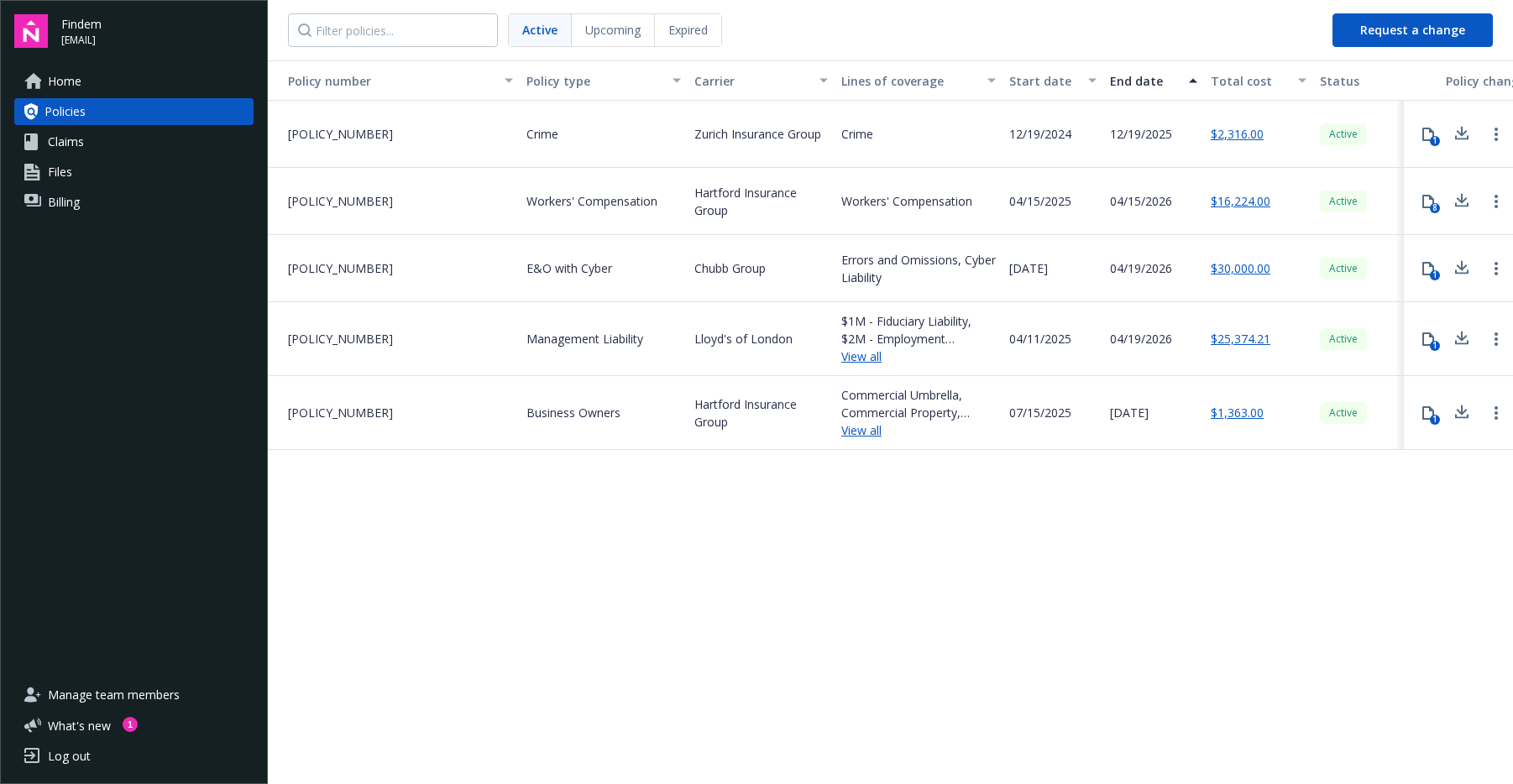 click on "View all" at bounding box center [919, 356] 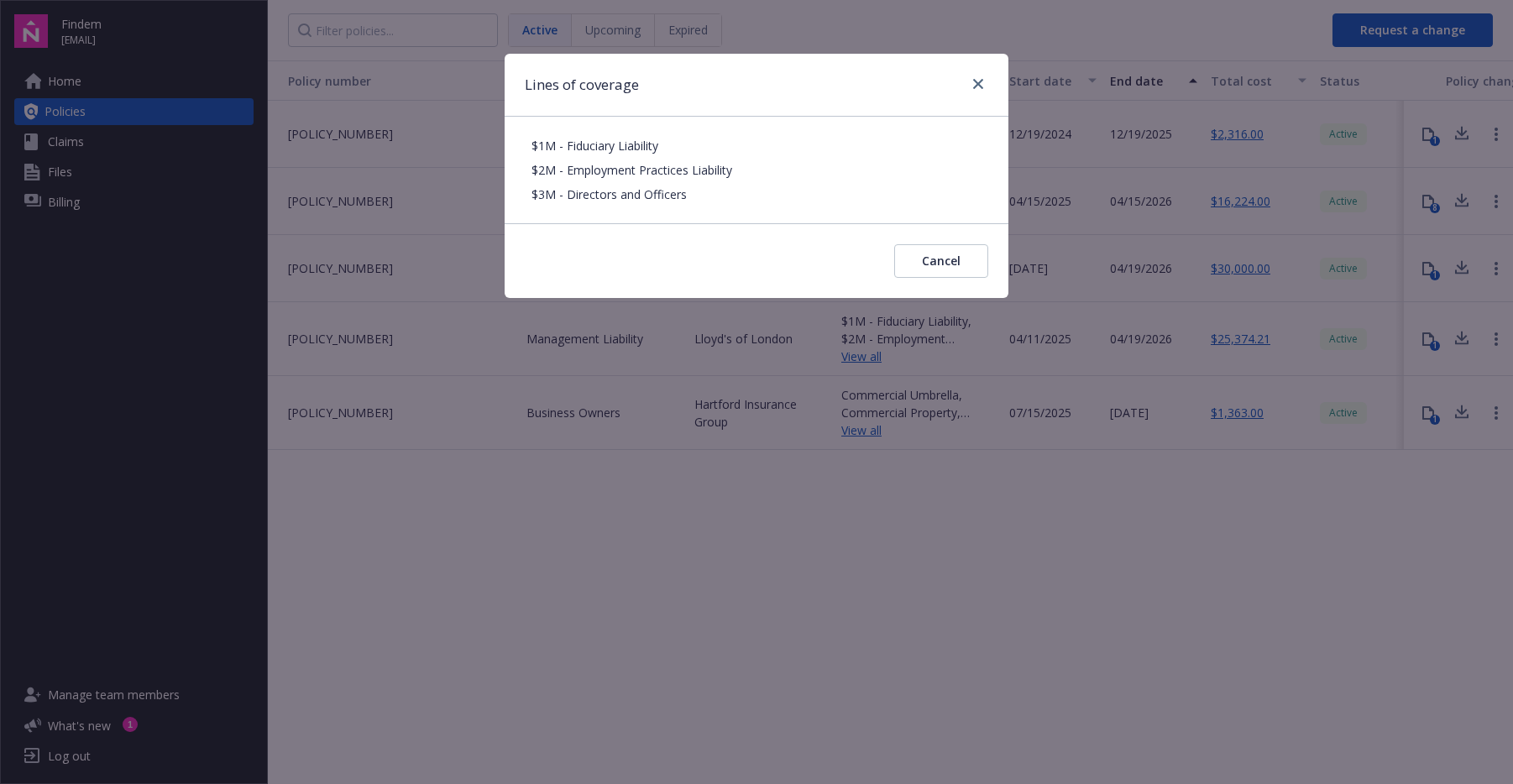 click on "Lines of coverage" at bounding box center [756, 85] 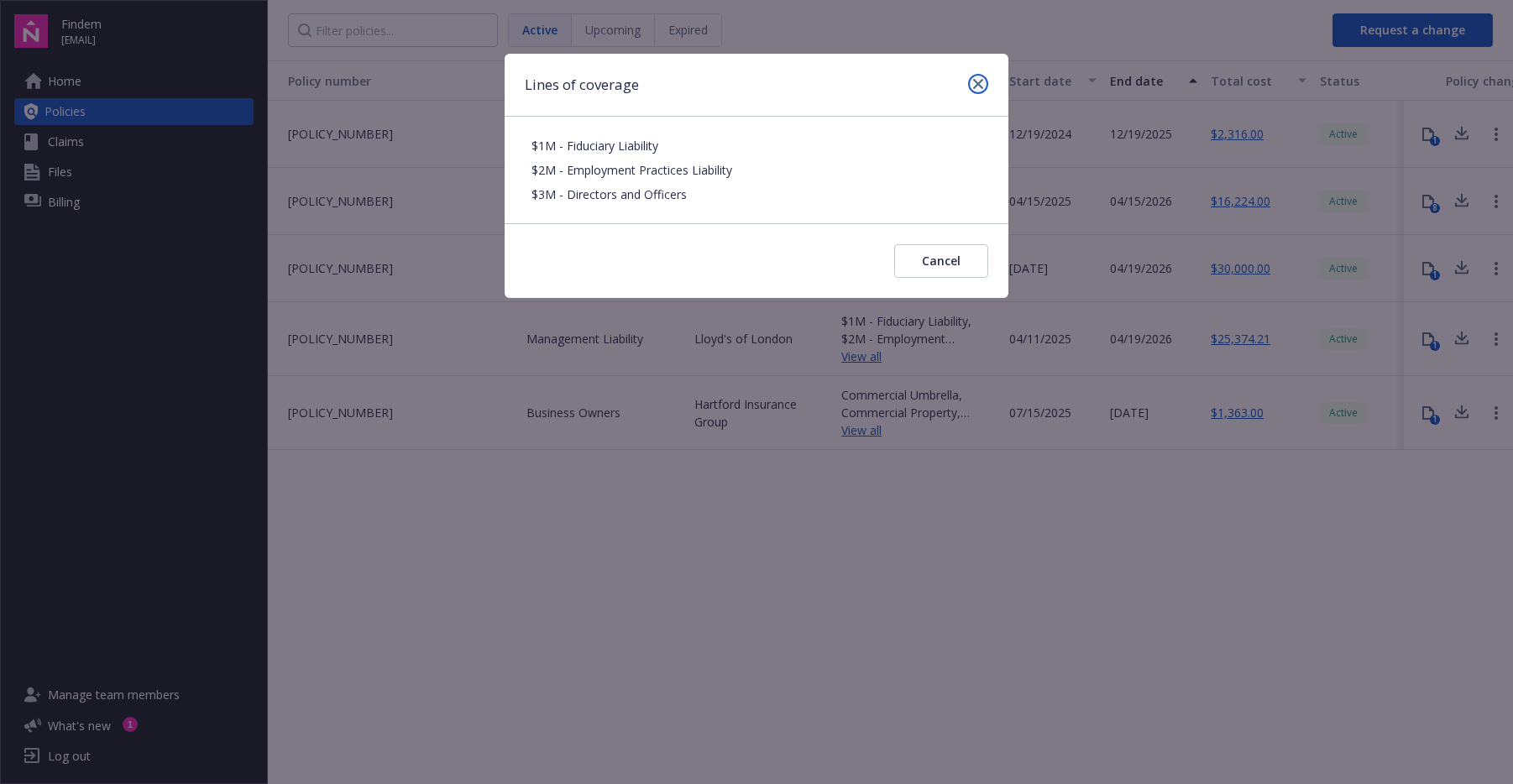 click at bounding box center [978, 84] 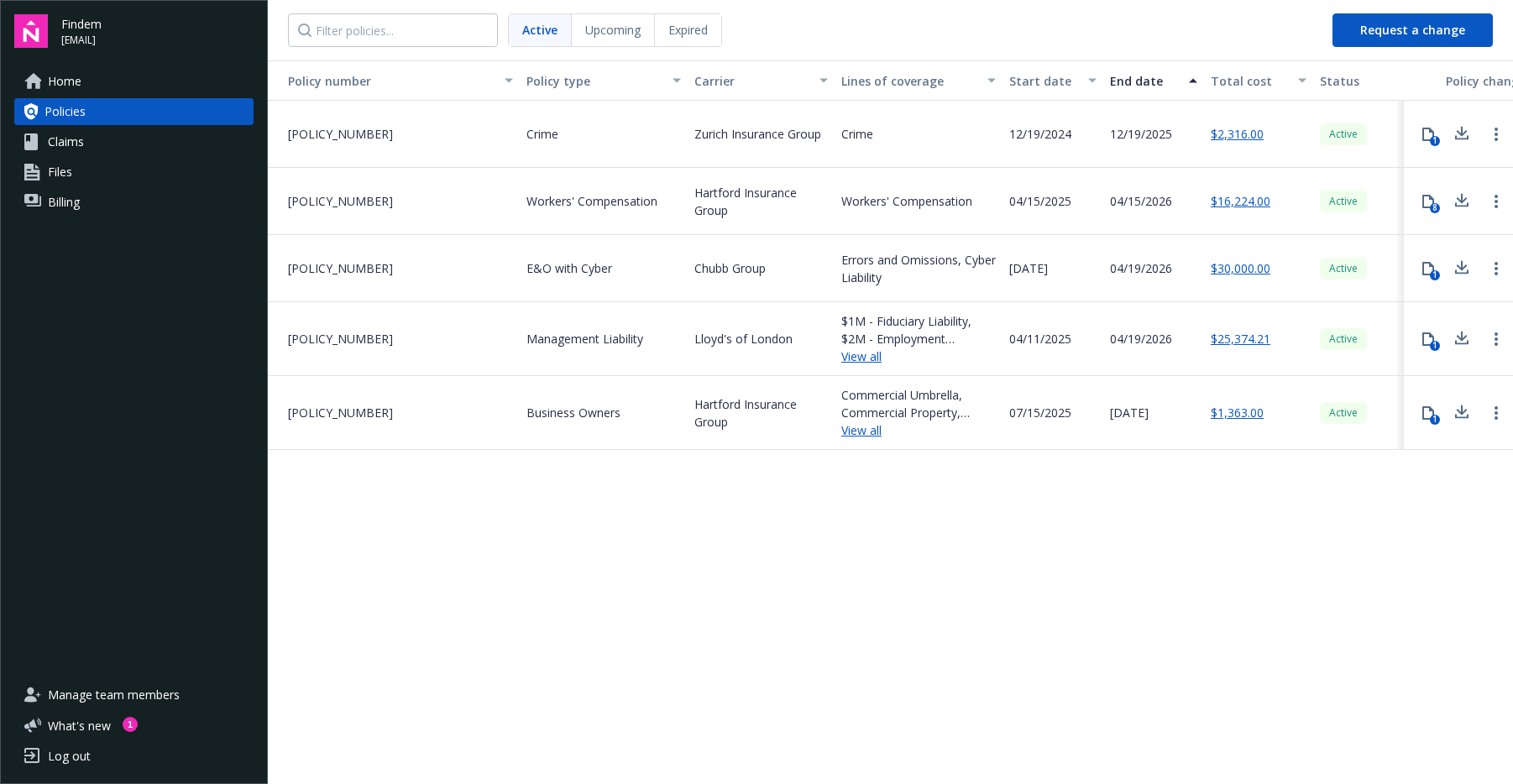 click on "Crime" at bounding box center [919, 134] 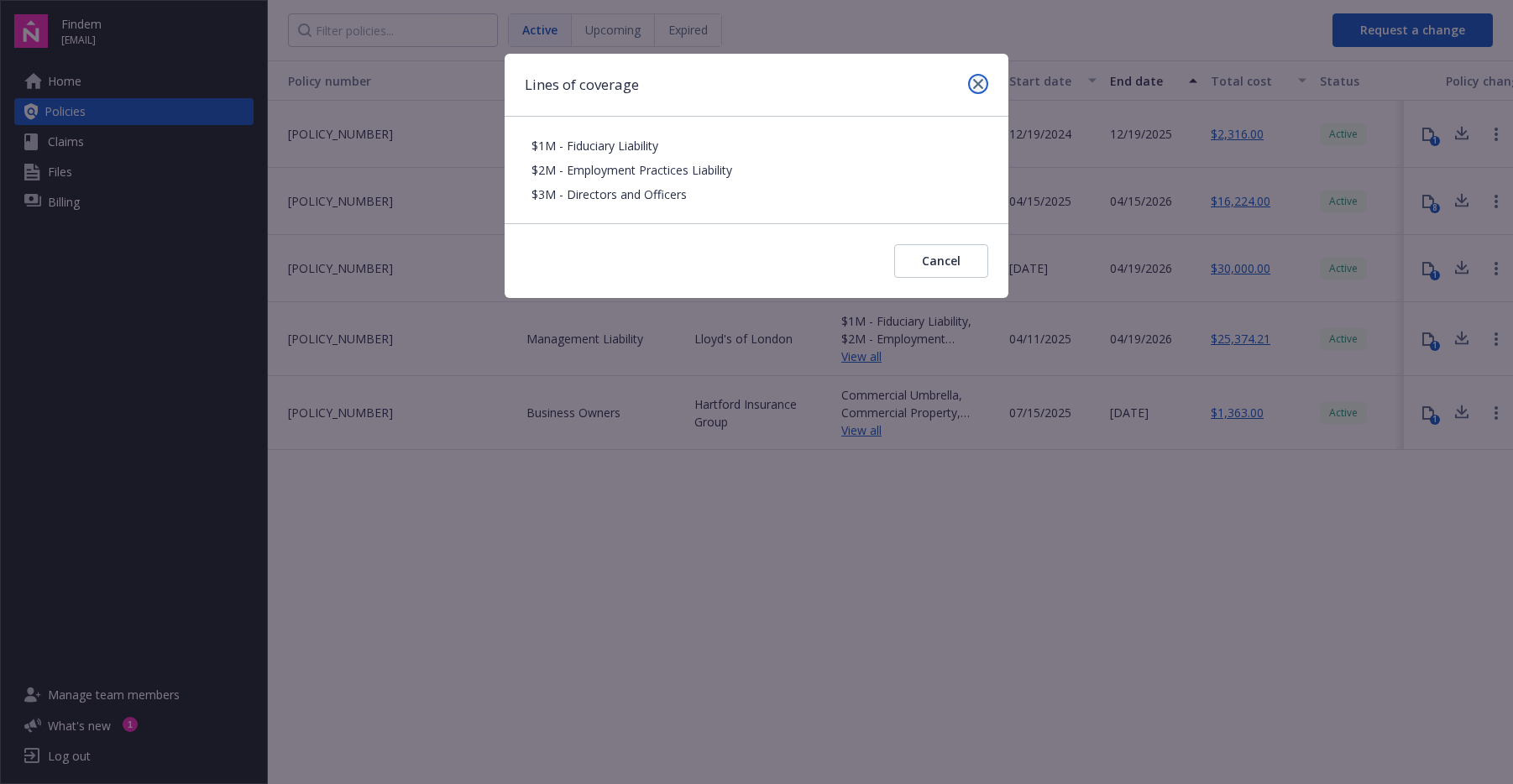 click 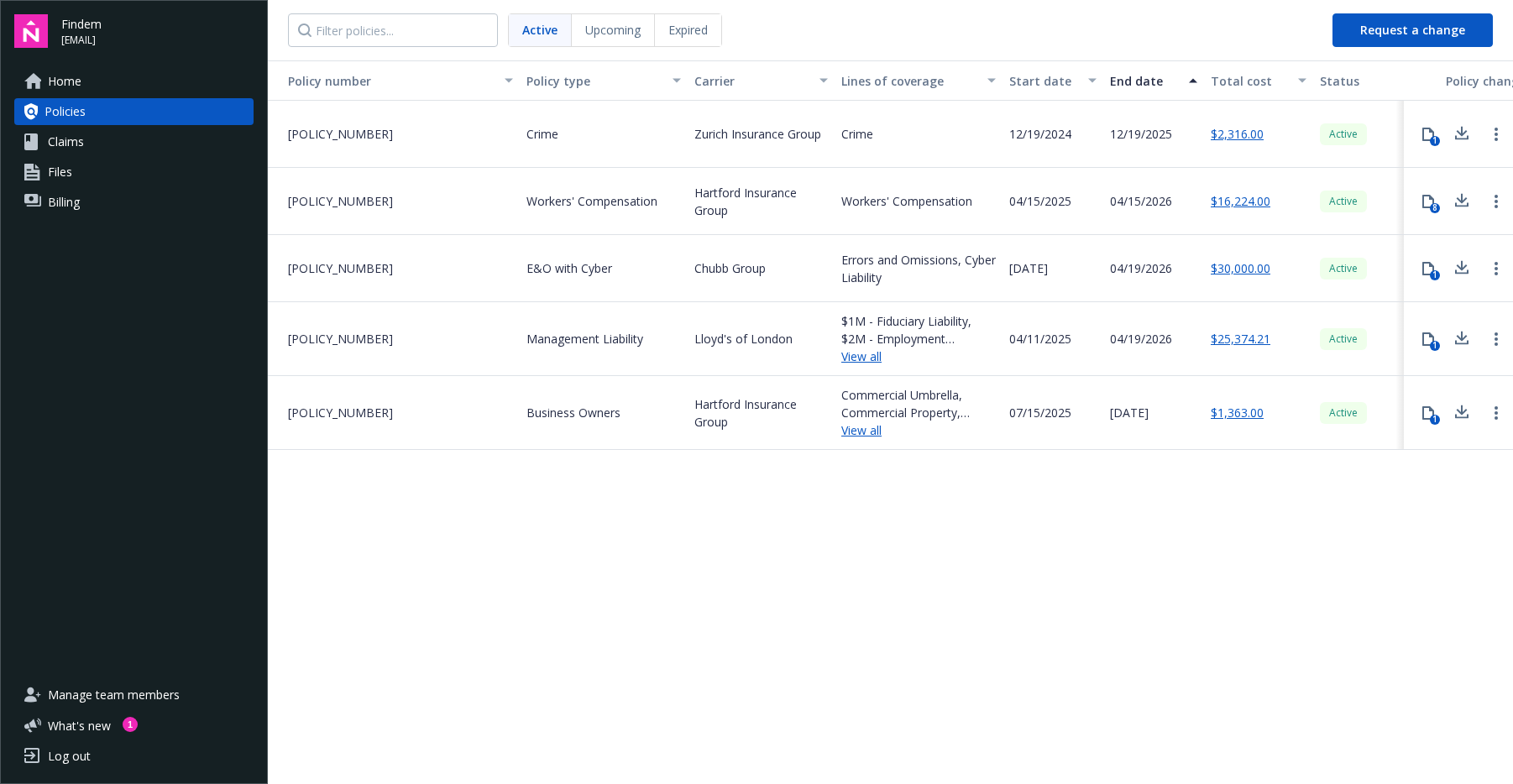 click on "View all" at bounding box center [919, 430] 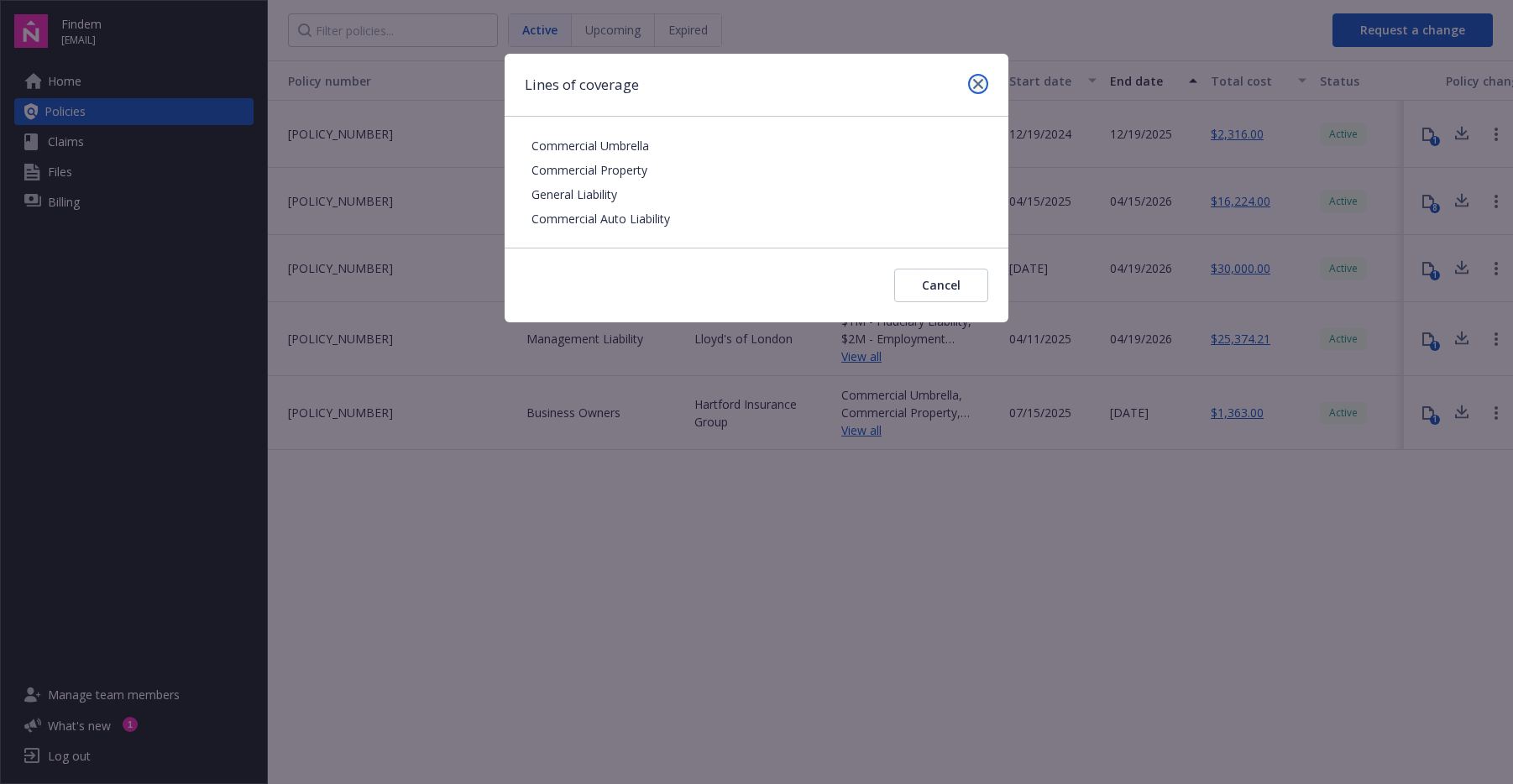 click 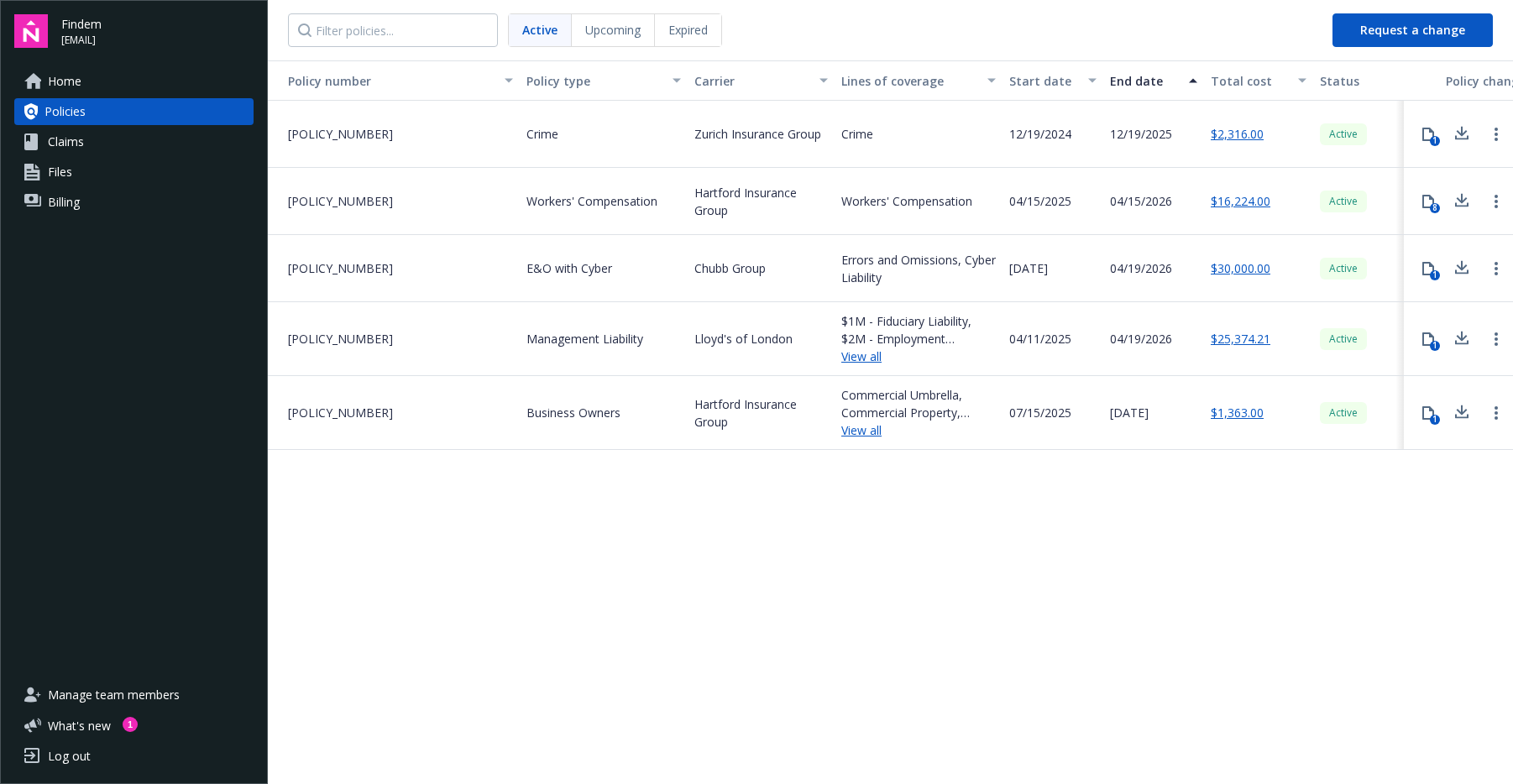 click on "View all" at bounding box center (919, 356) 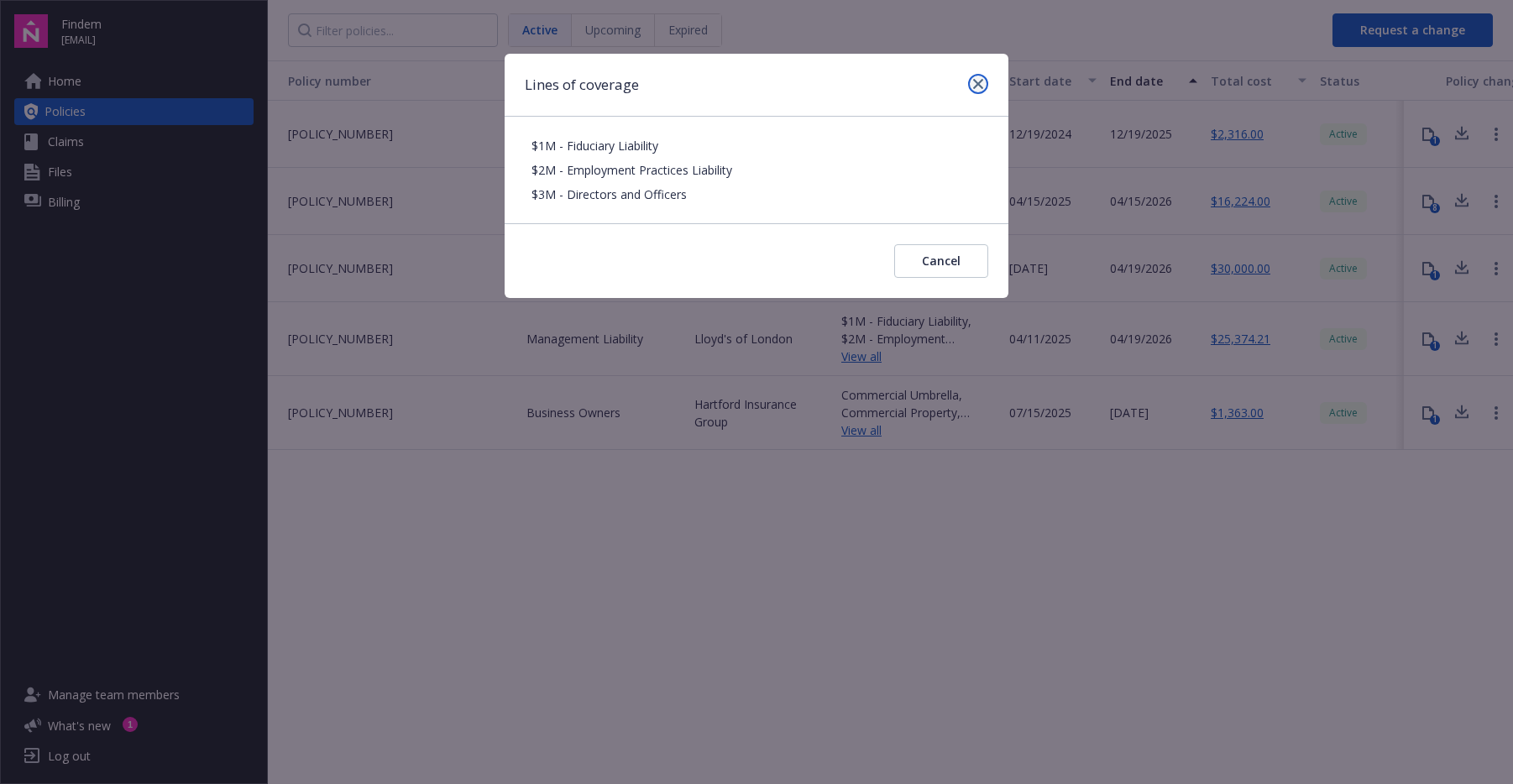 click at bounding box center [978, 84] 